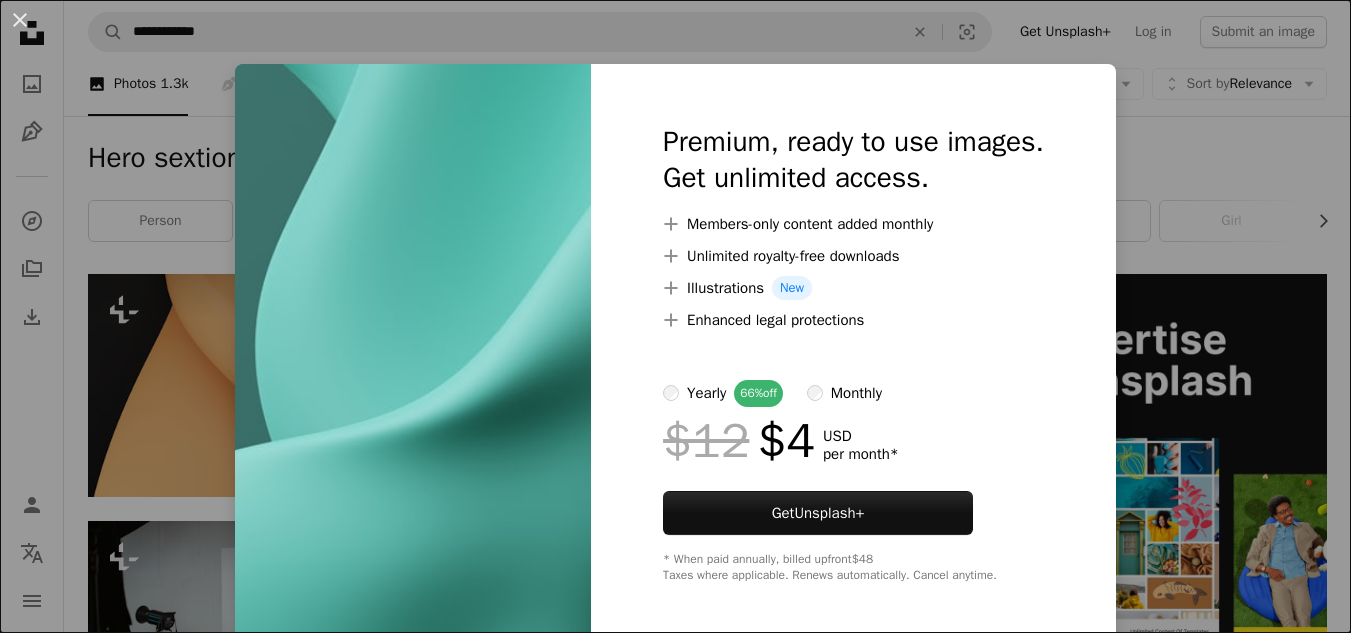 scroll, scrollTop: 1089, scrollLeft: 0, axis: vertical 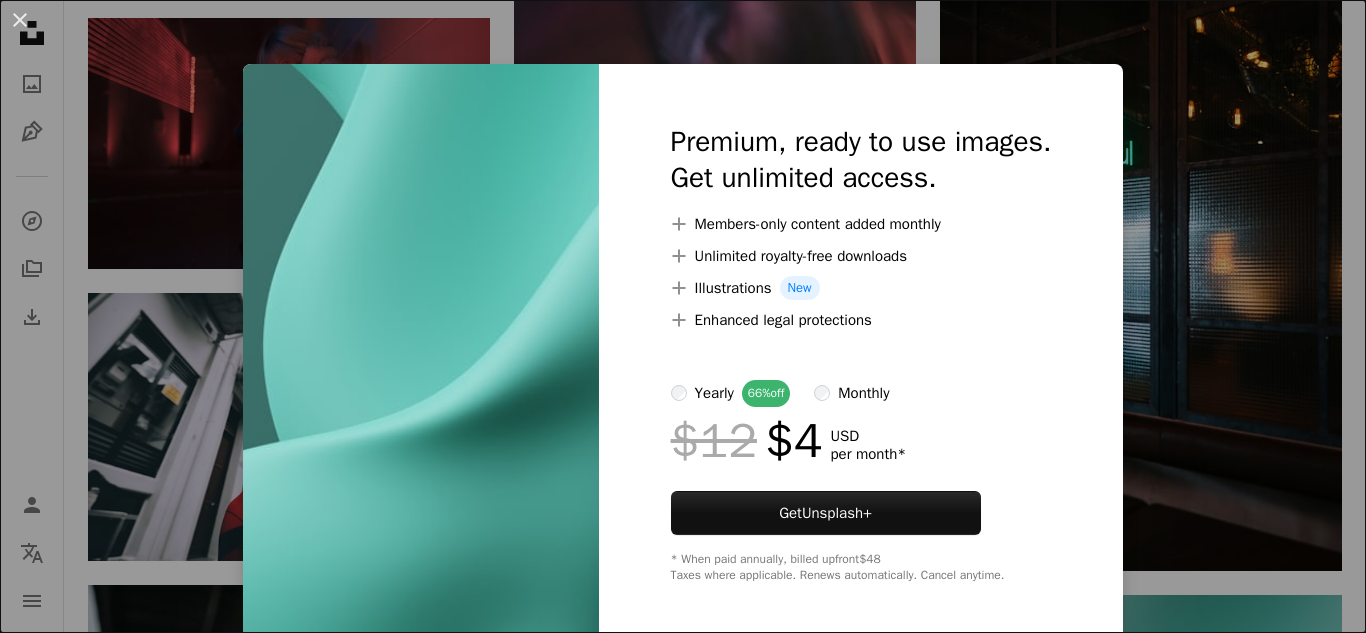 click on "An X shape Premium, ready to use images. Get unlimited access. A plus sign Members-only content added monthly A plus sign Unlimited royalty-free downloads A plus sign Illustrations  New A plus sign Enhanced legal protections yearly 66%  off monthly $12   $4 USD per month * Get  Unsplash+ * When paid annually, billed upfront  $48 Taxes where applicable. Renews automatically. Cancel anytime." at bounding box center [683, 316] 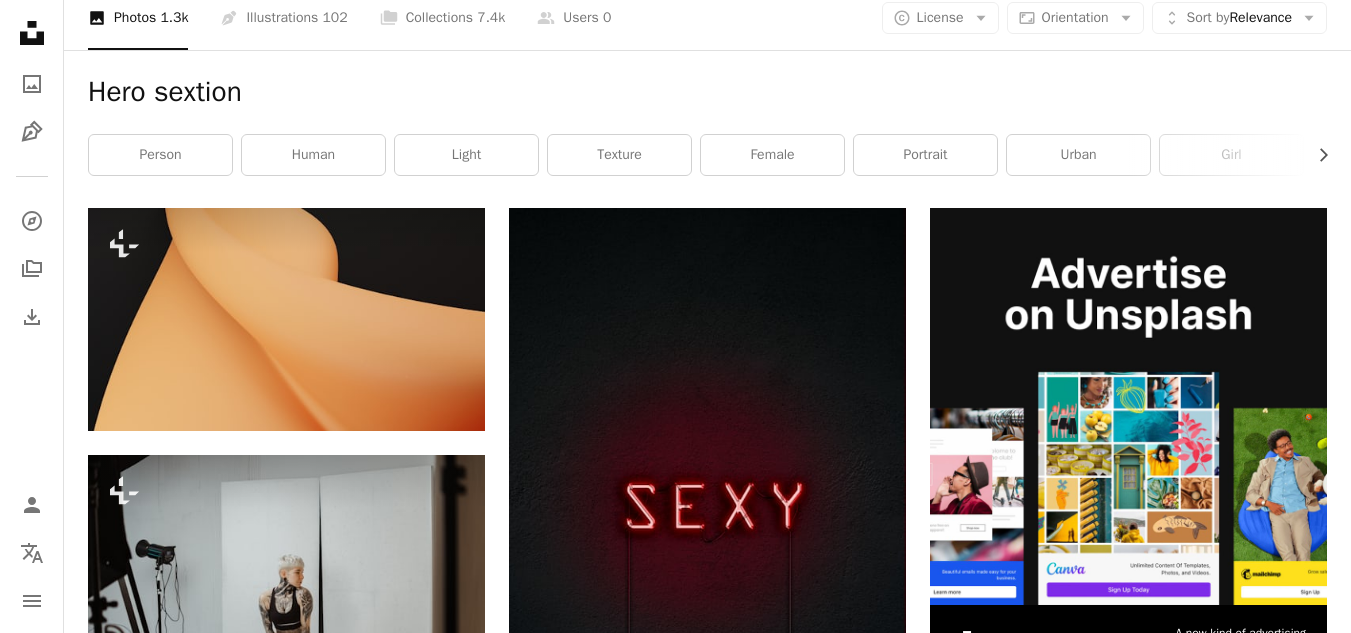 scroll, scrollTop: 0, scrollLeft: 0, axis: both 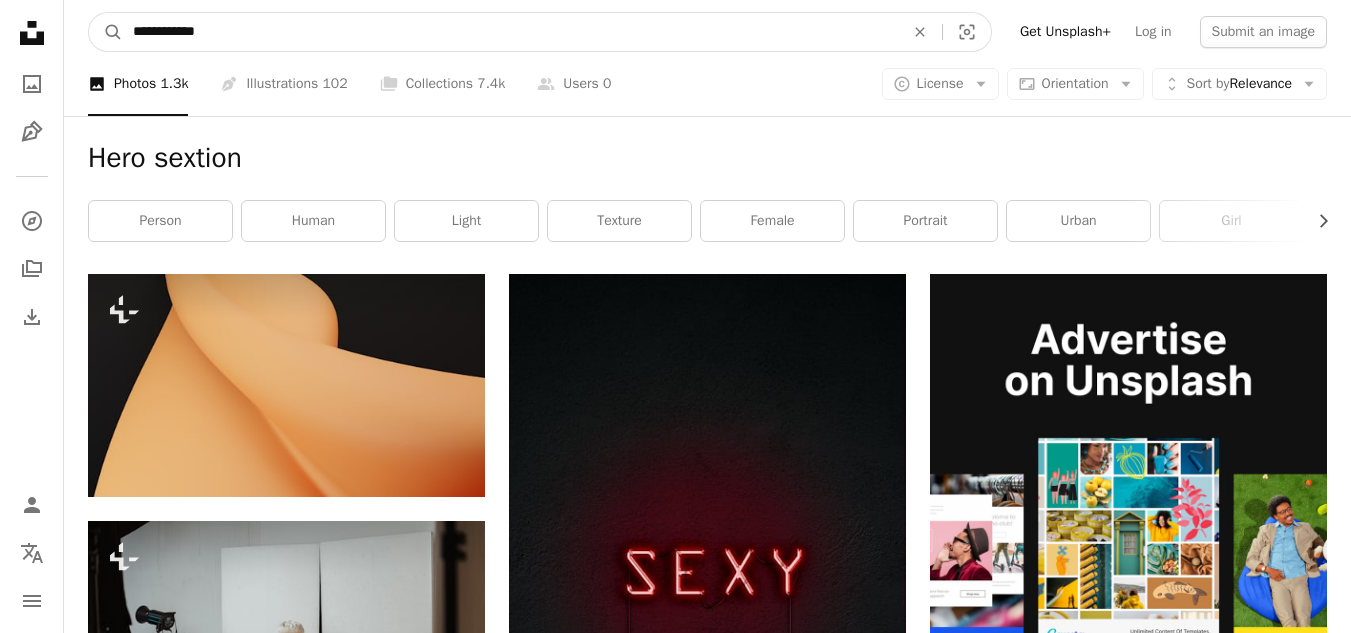 click on "**********" at bounding box center [510, 32] 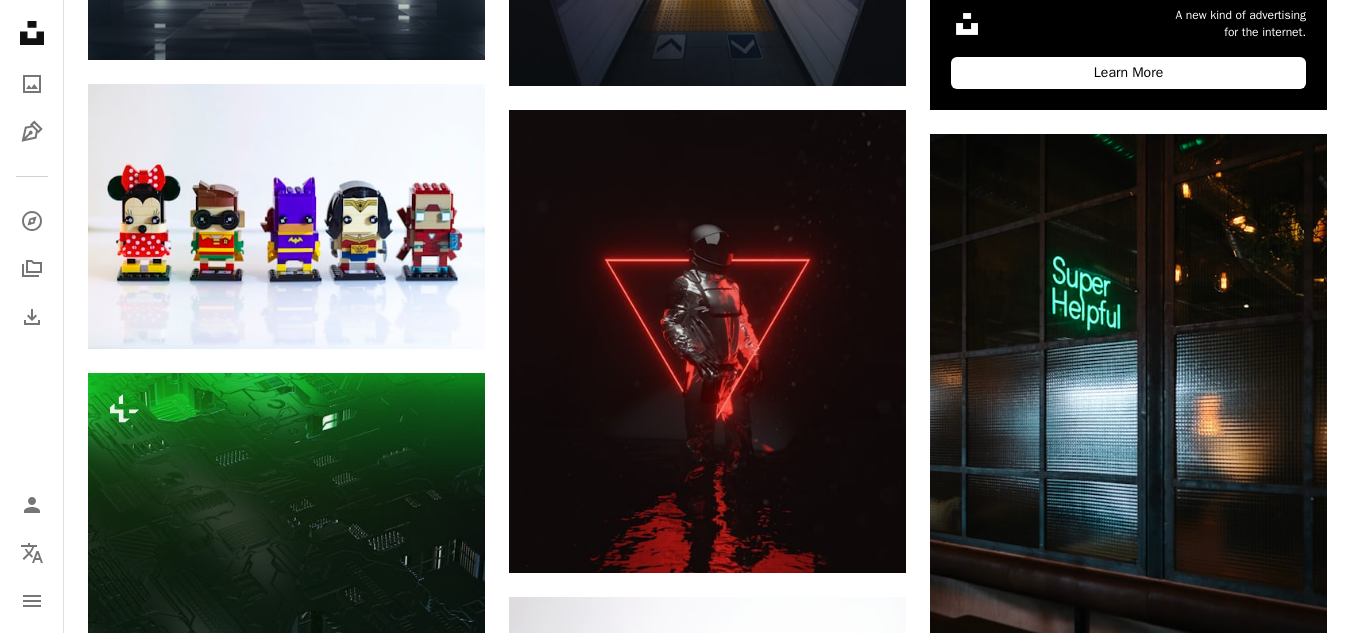 scroll, scrollTop: 0, scrollLeft: 0, axis: both 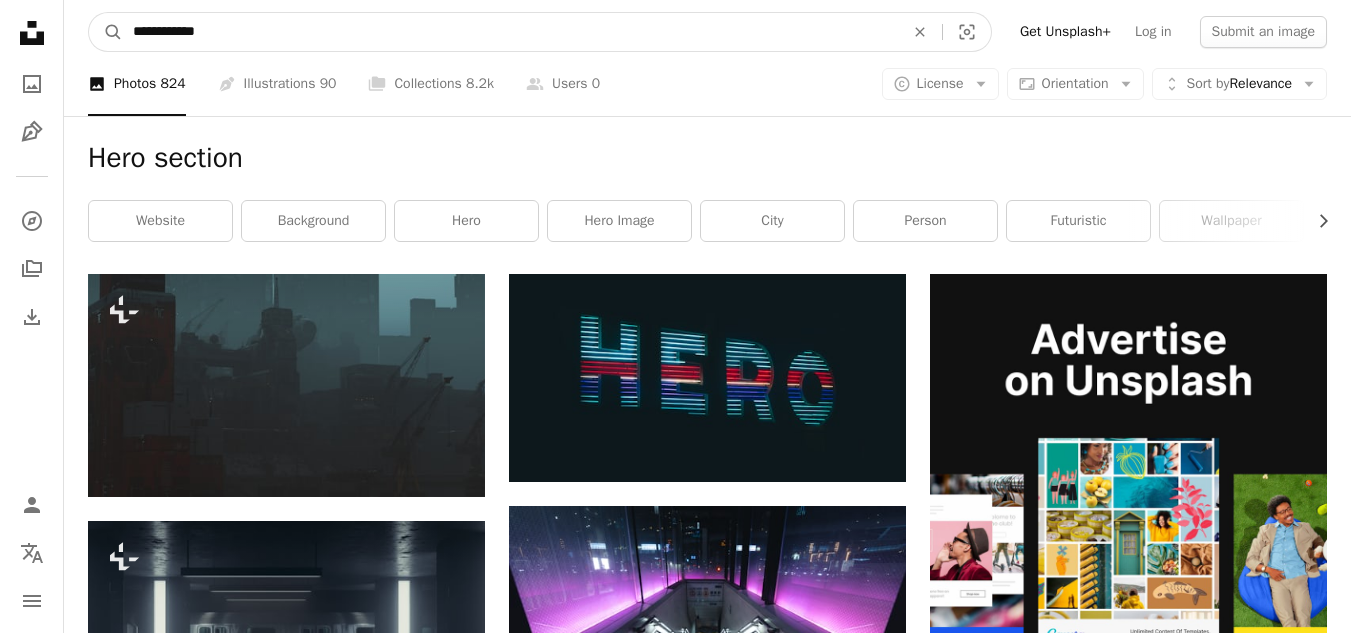 click on "**********" at bounding box center [510, 32] 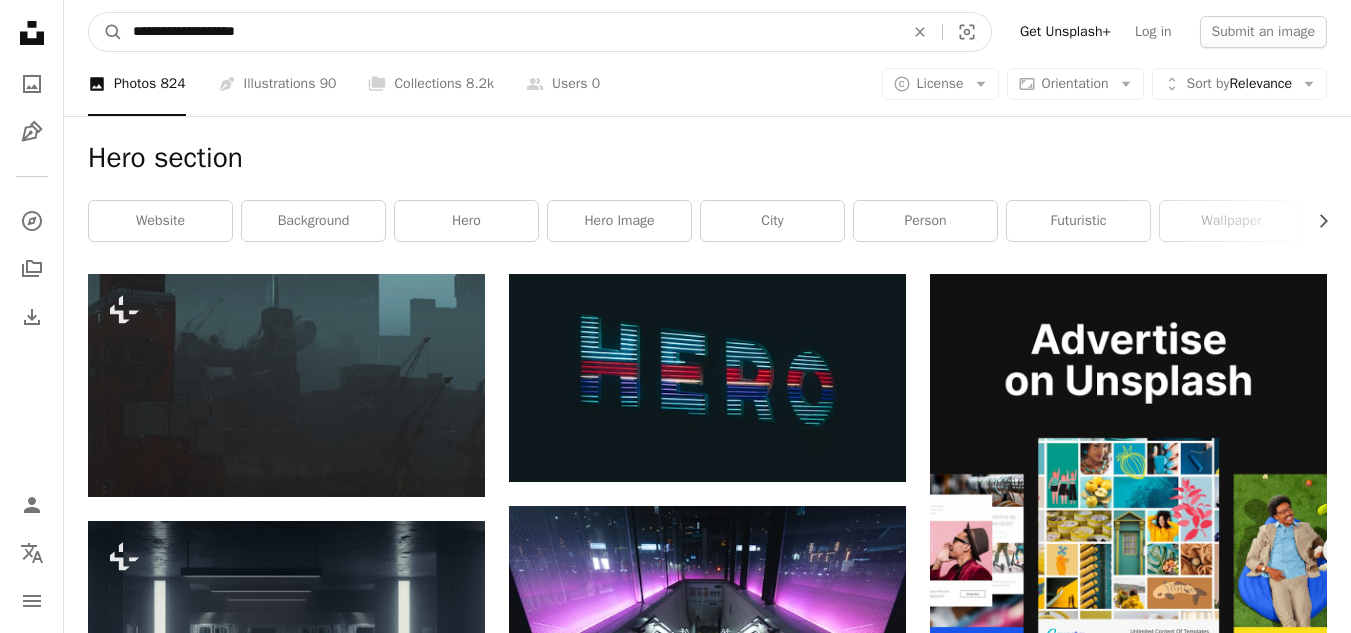type on "**********" 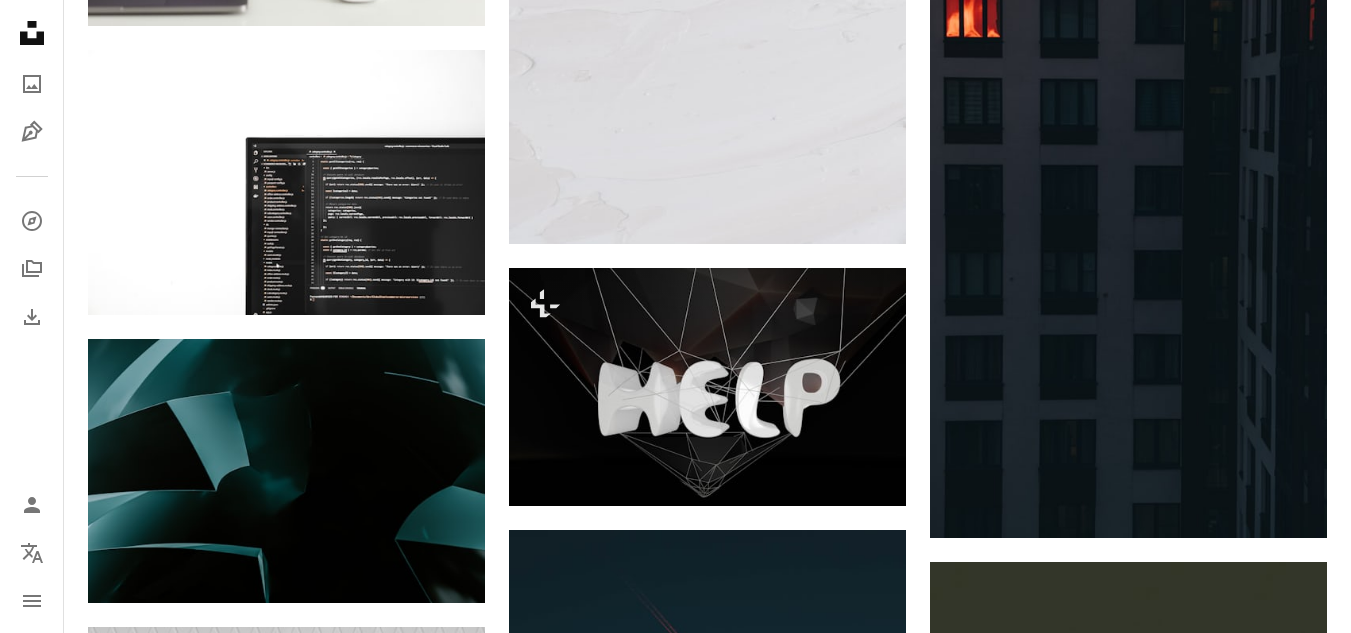 scroll, scrollTop: 1889, scrollLeft: 0, axis: vertical 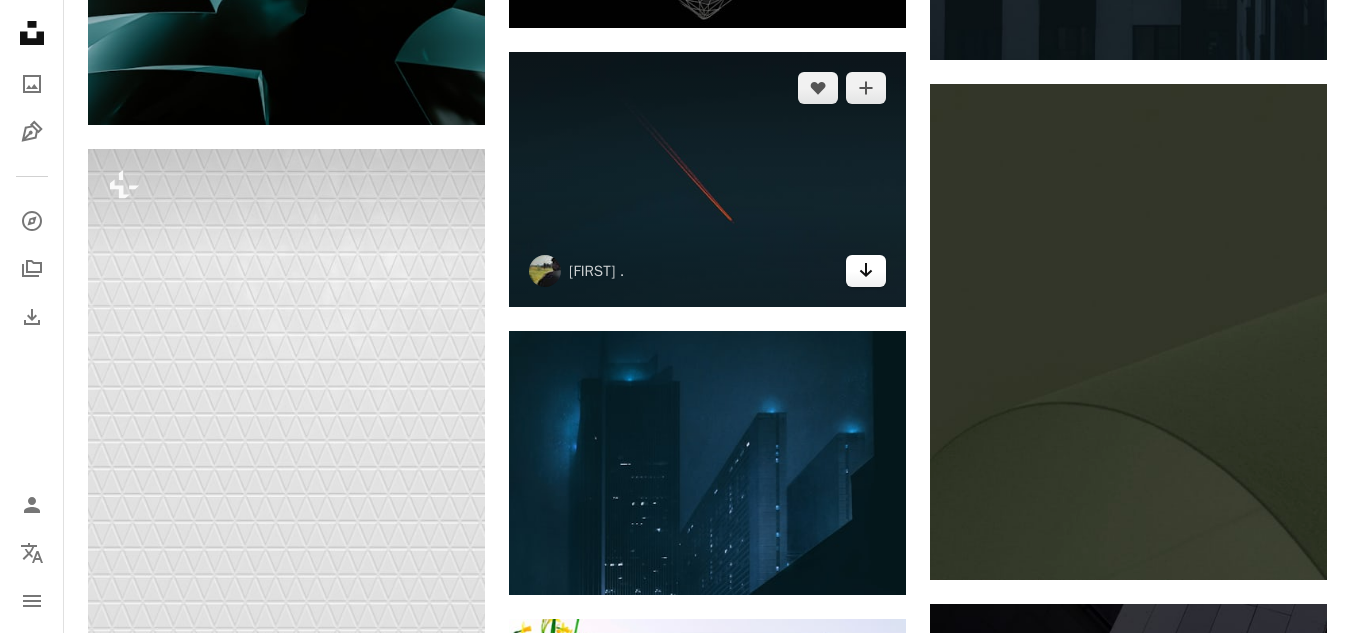 click 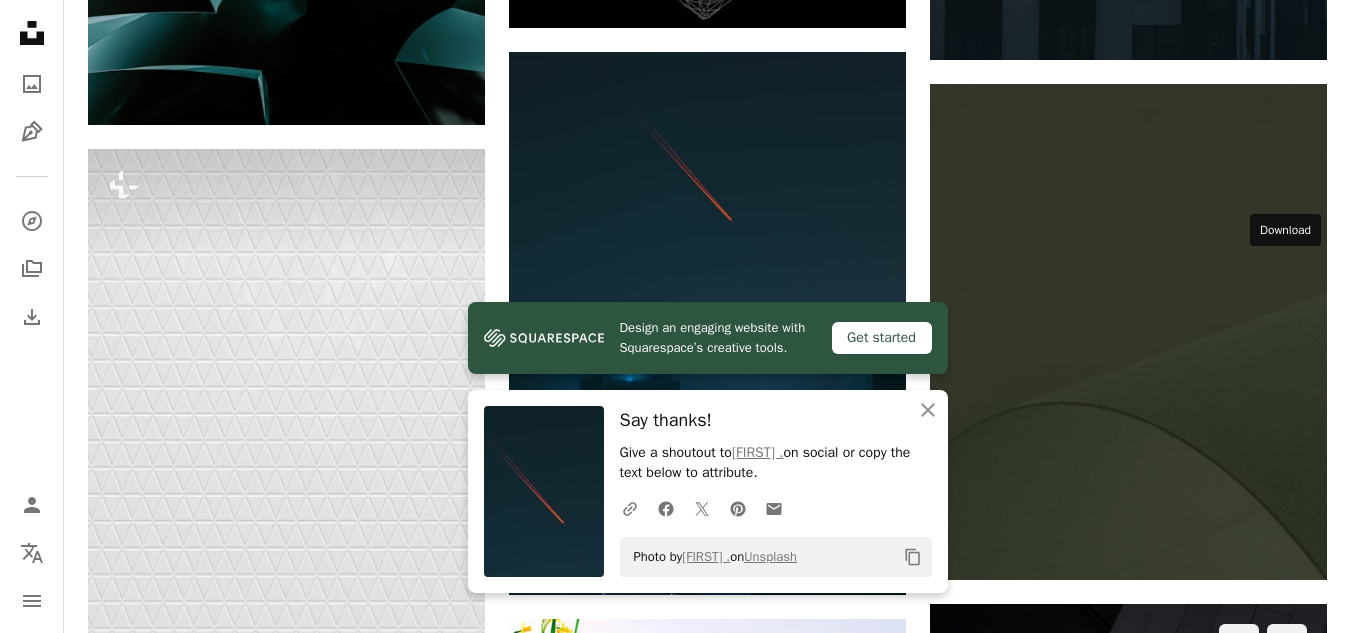 click 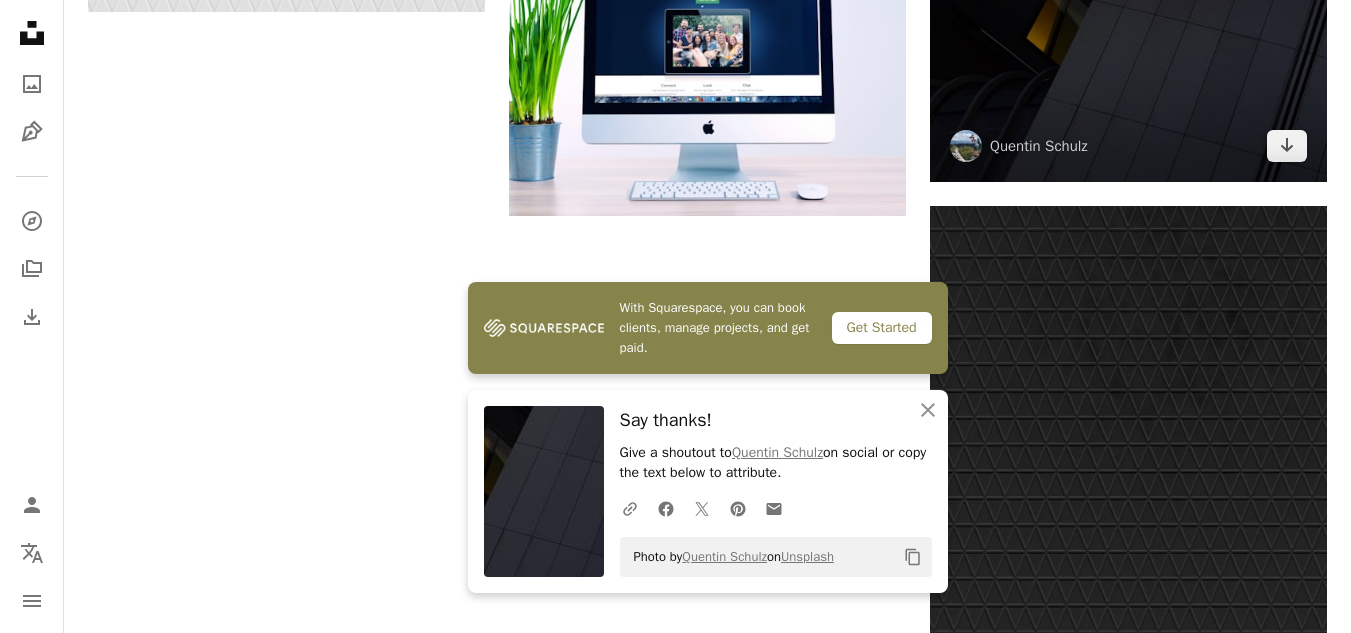 scroll, scrollTop: 2585, scrollLeft: 0, axis: vertical 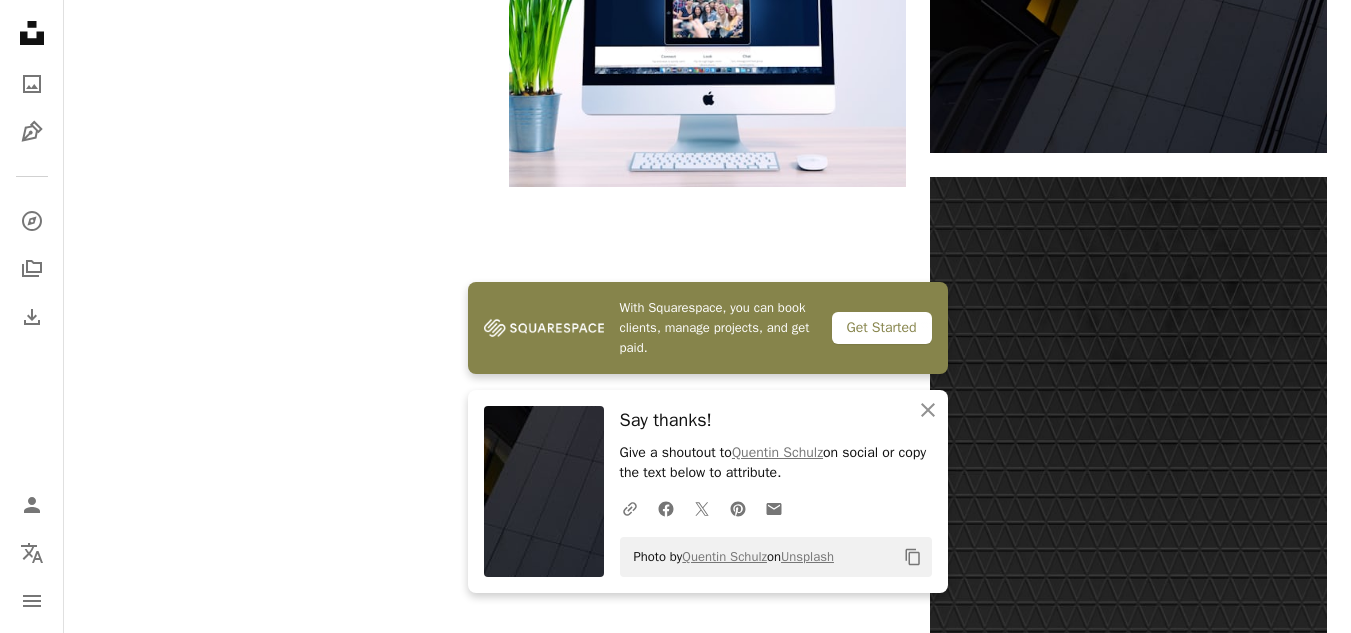 click on "Load more" at bounding box center [707, 1344] 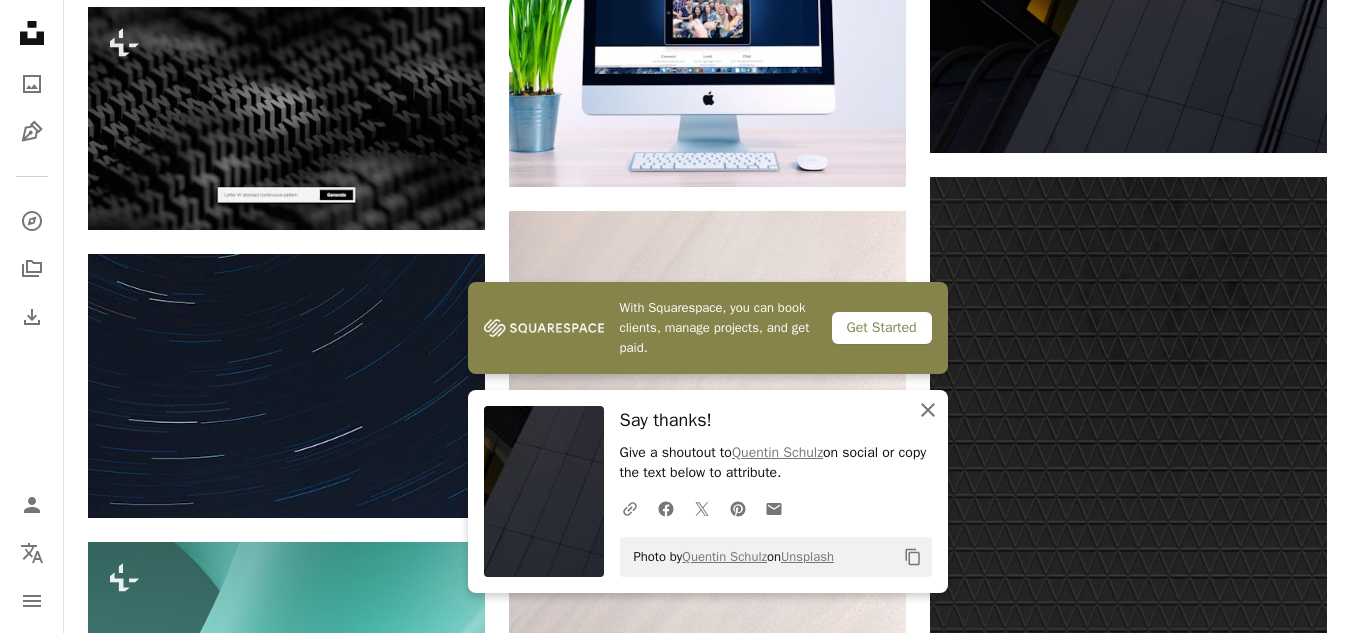 click on "An X shape" 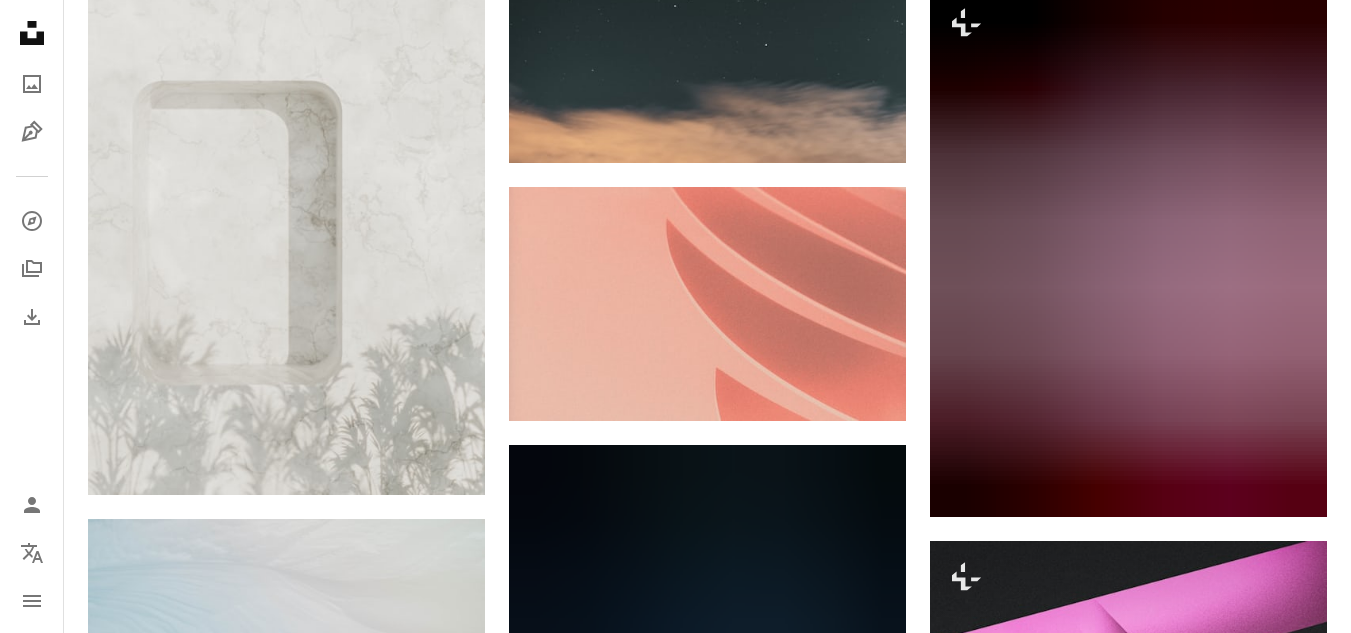 scroll, scrollTop: 6285, scrollLeft: 0, axis: vertical 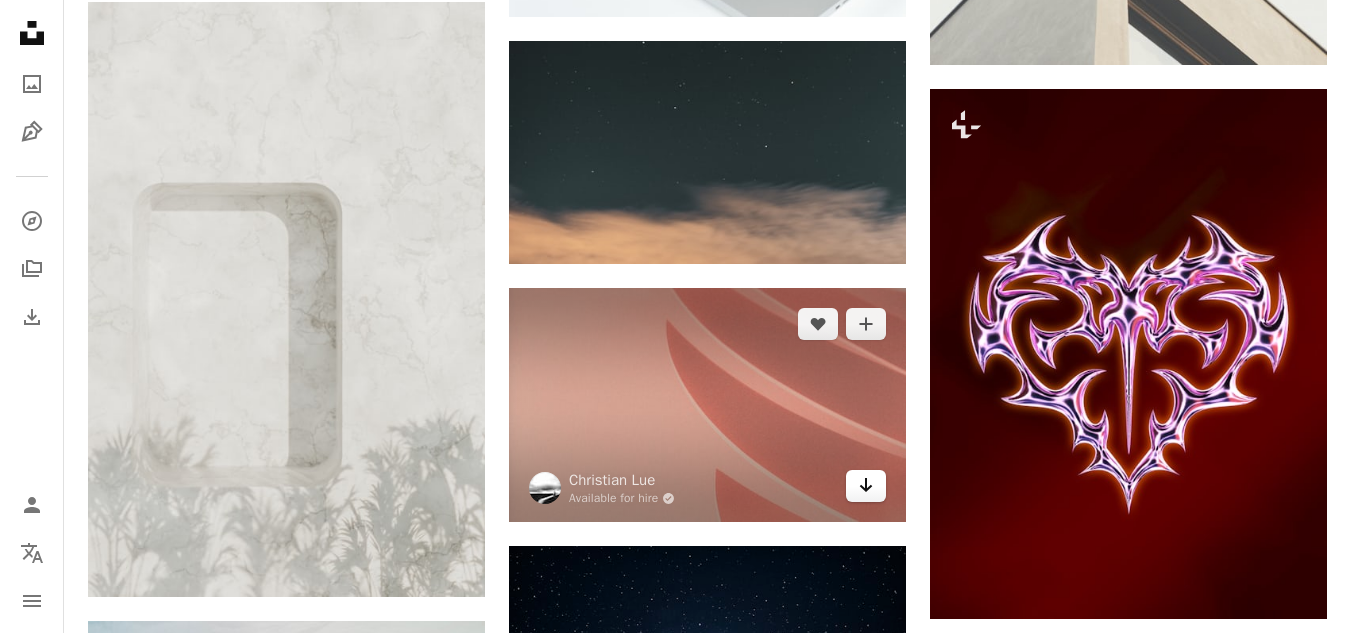 click on "Arrow pointing down" 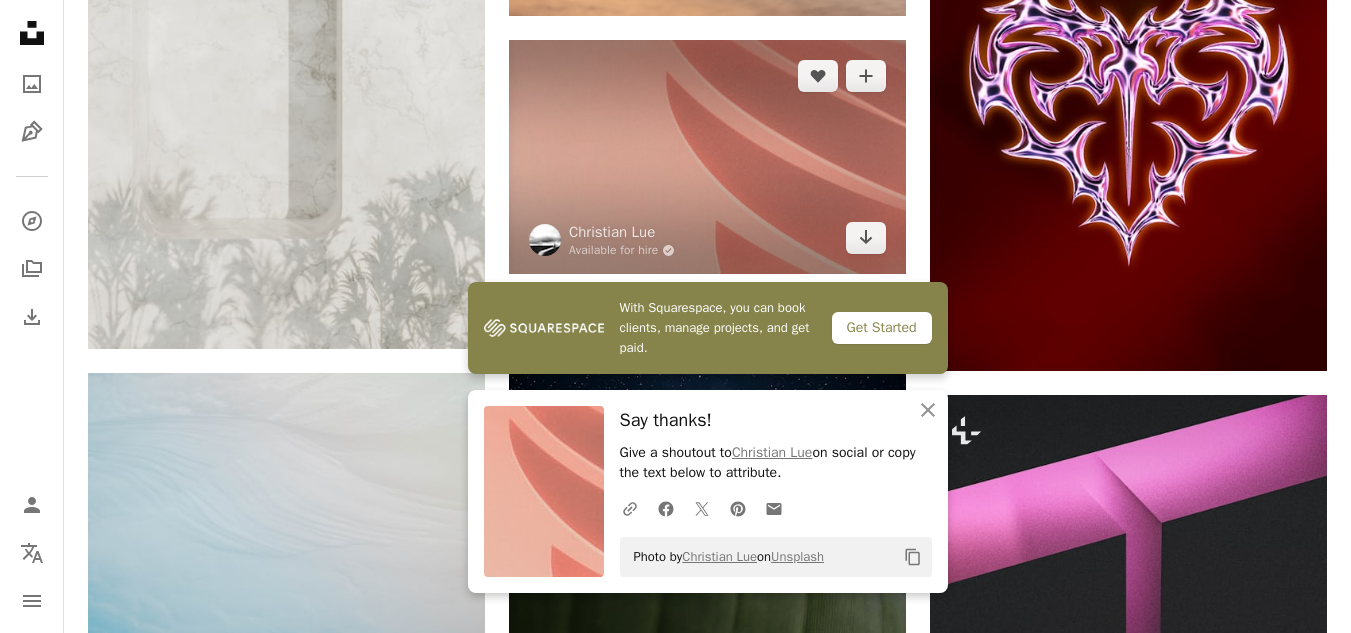 scroll, scrollTop: 6785, scrollLeft: 0, axis: vertical 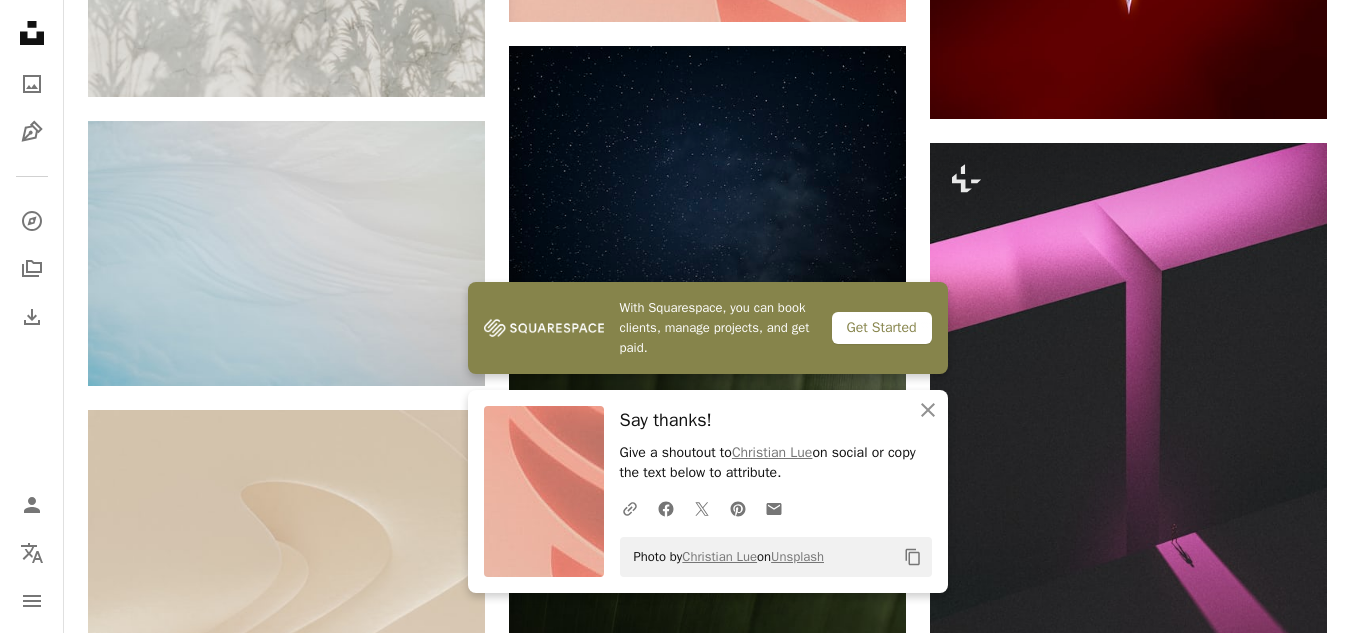 click on "Say thanks!" at bounding box center (776, 420) 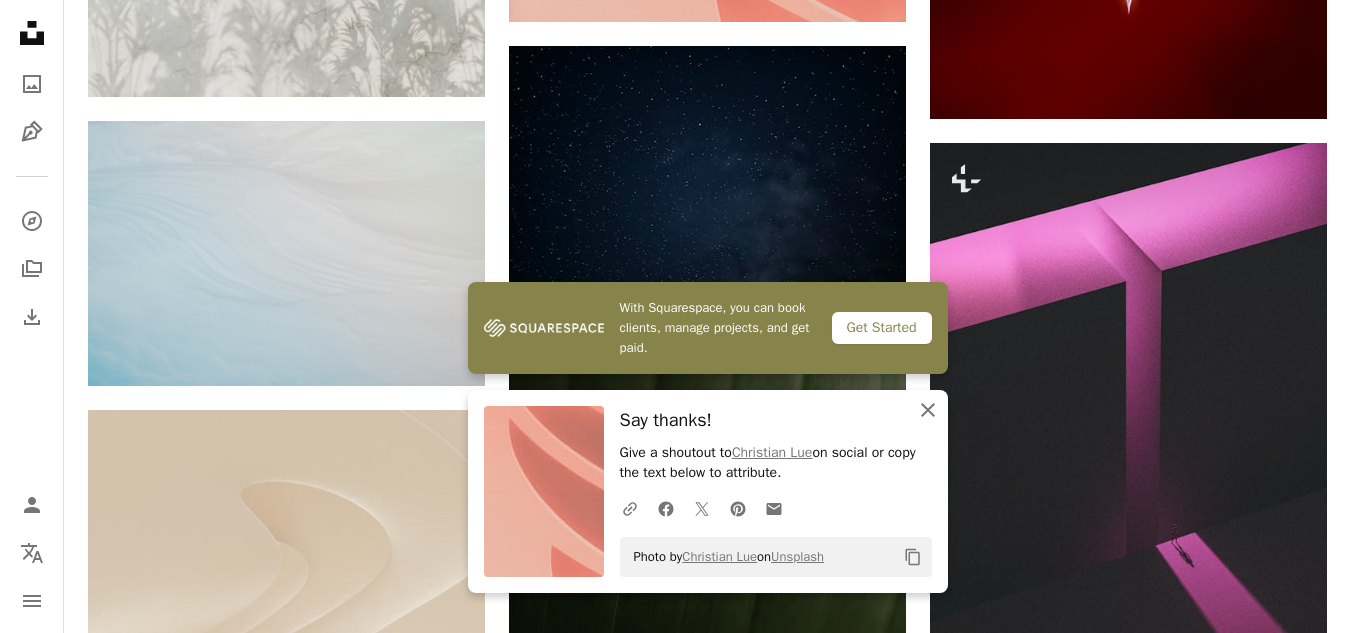 click on "An X shape" 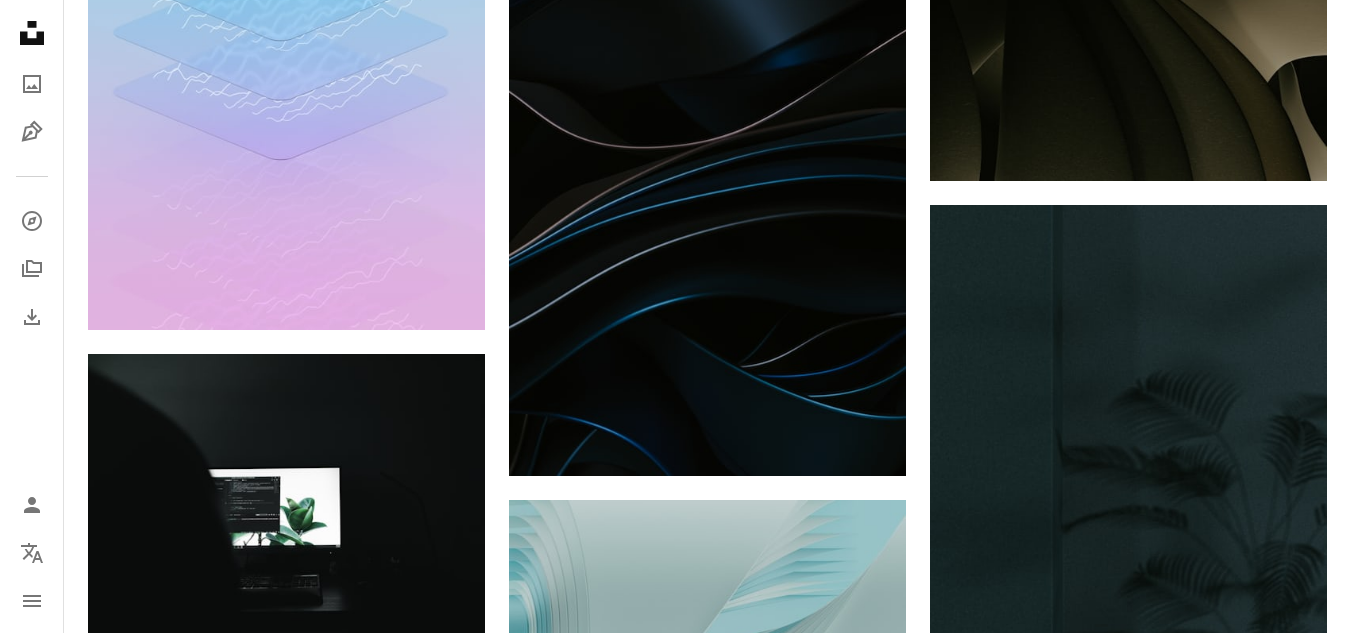 scroll, scrollTop: 8729, scrollLeft: 0, axis: vertical 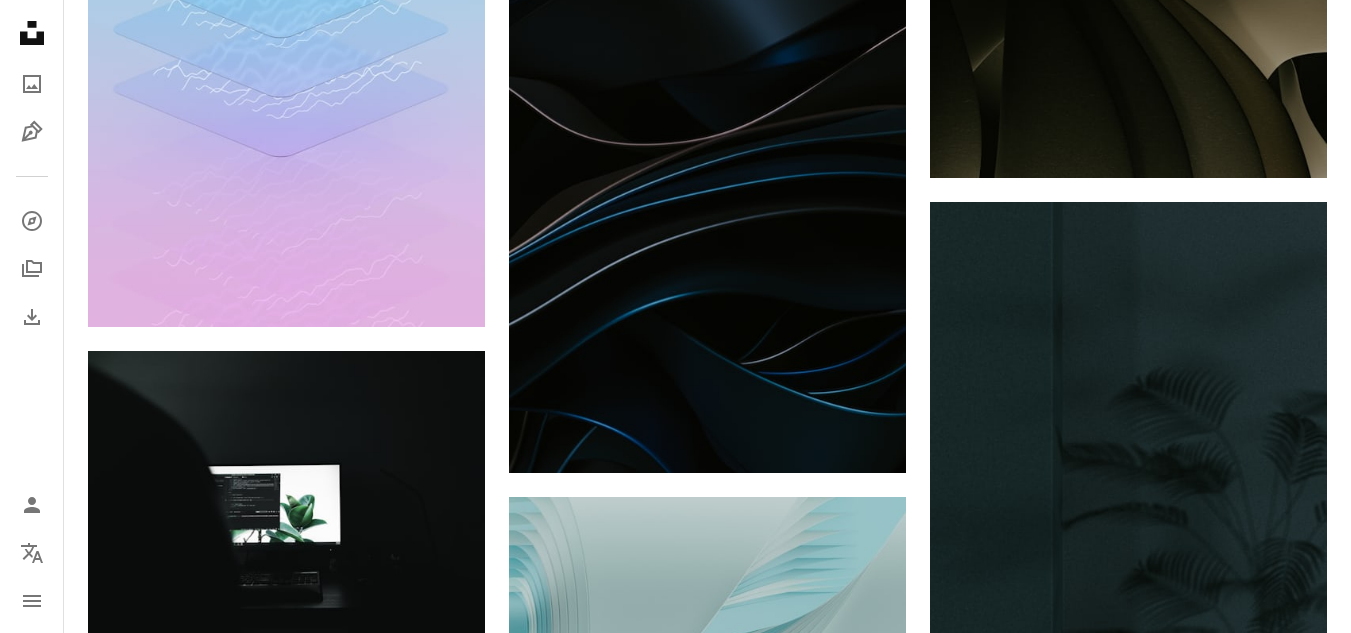 click on "Arrow pointing down" 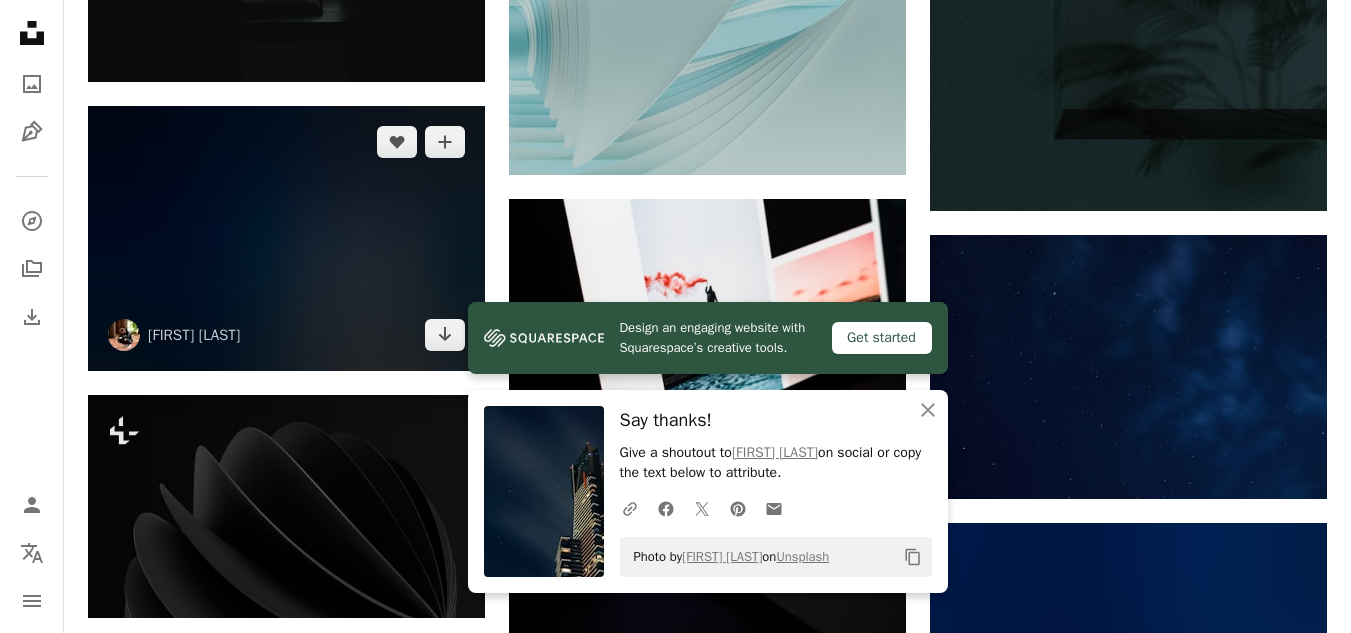 scroll, scrollTop: 9318, scrollLeft: 0, axis: vertical 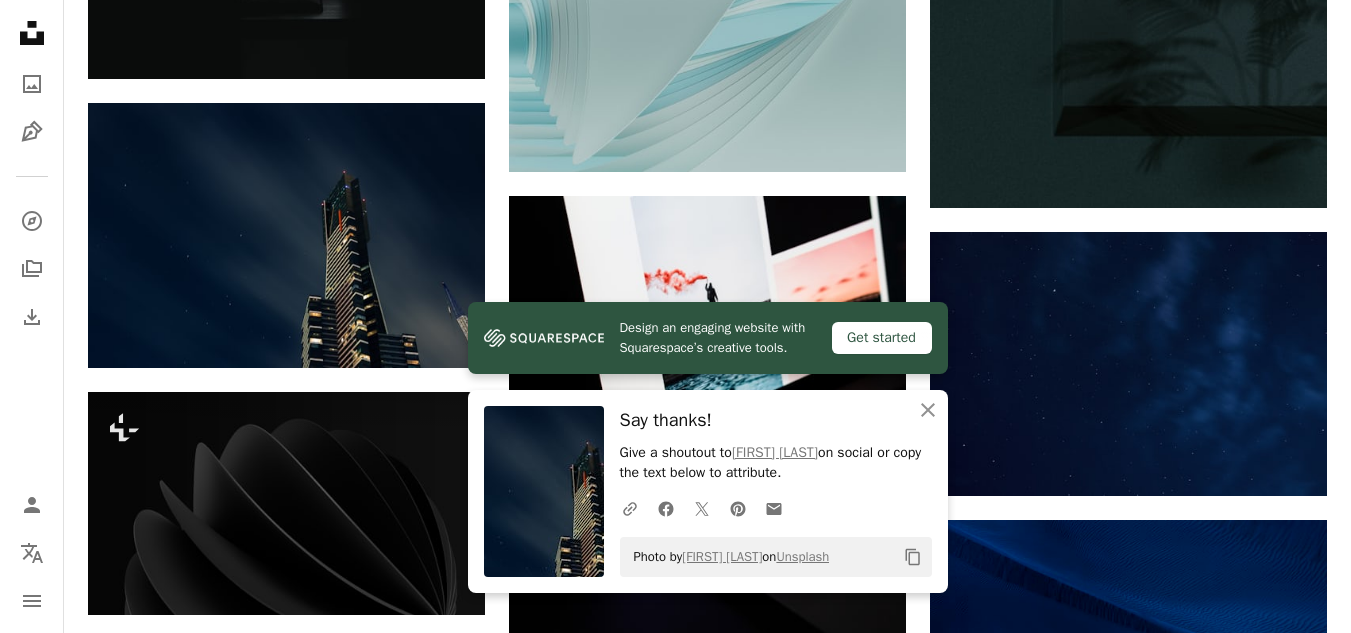click on "Say thanks!" at bounding box center (776, 420) 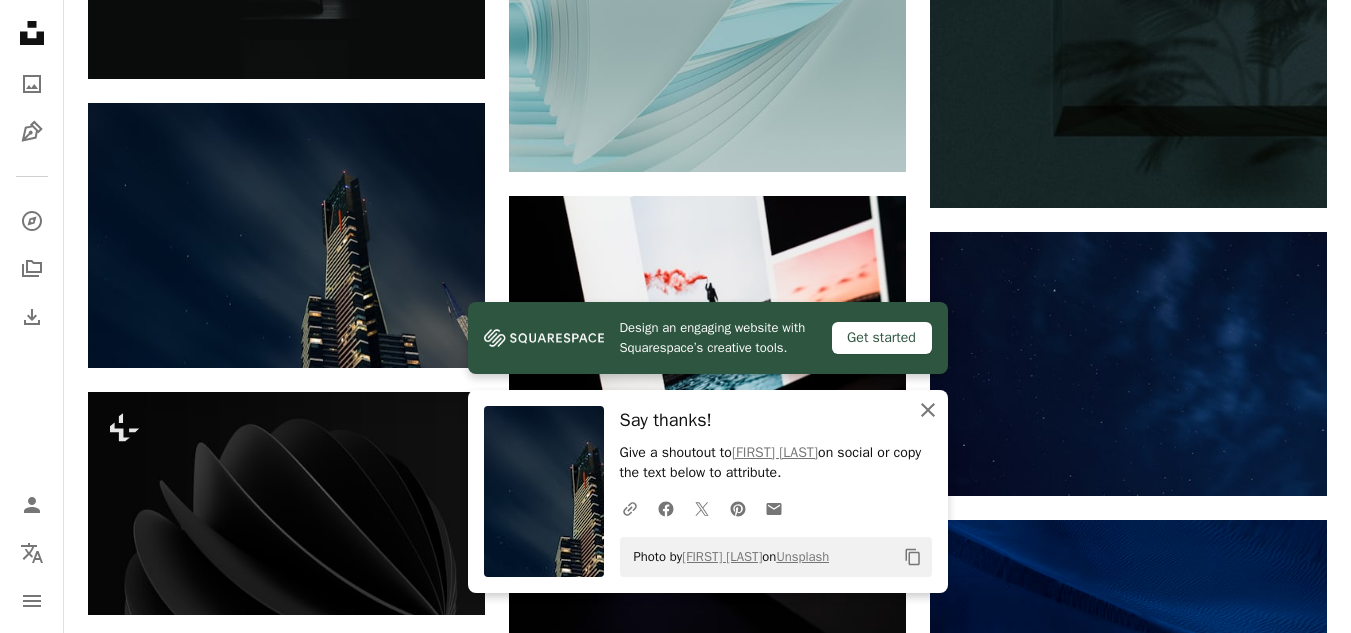 click on "An X shape" 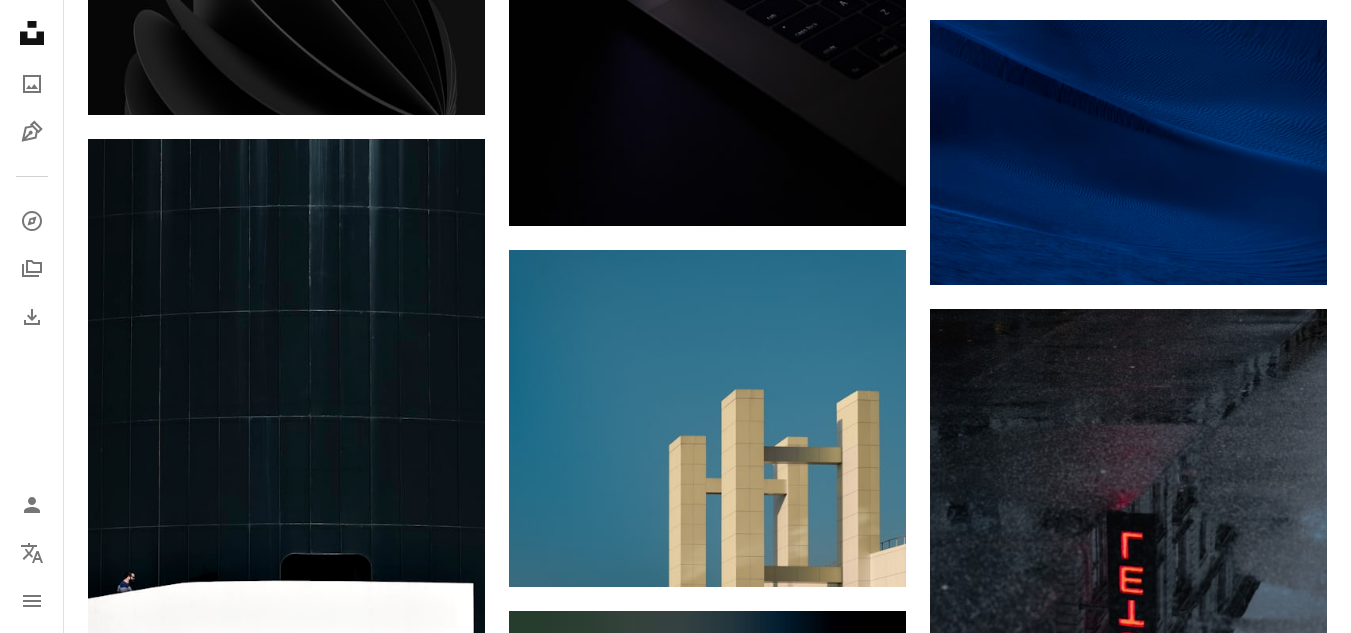 scroll, scrollTop: 9863, scrollLeft: 0, axis: vertical 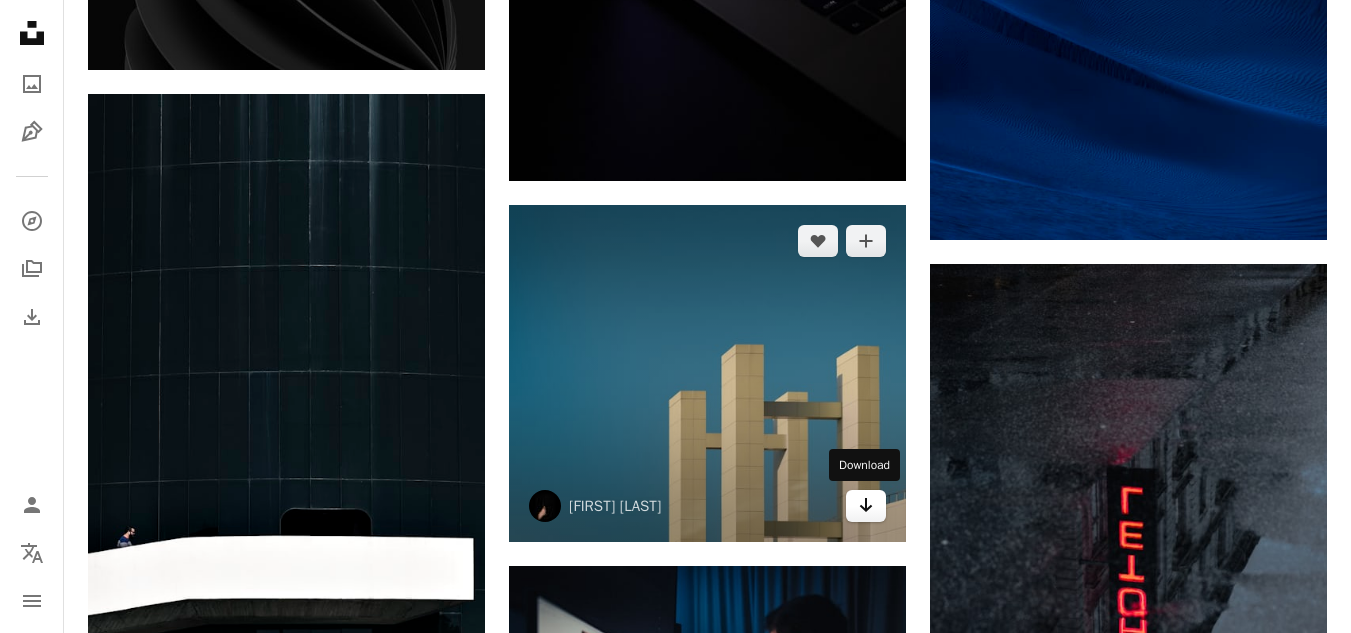 click 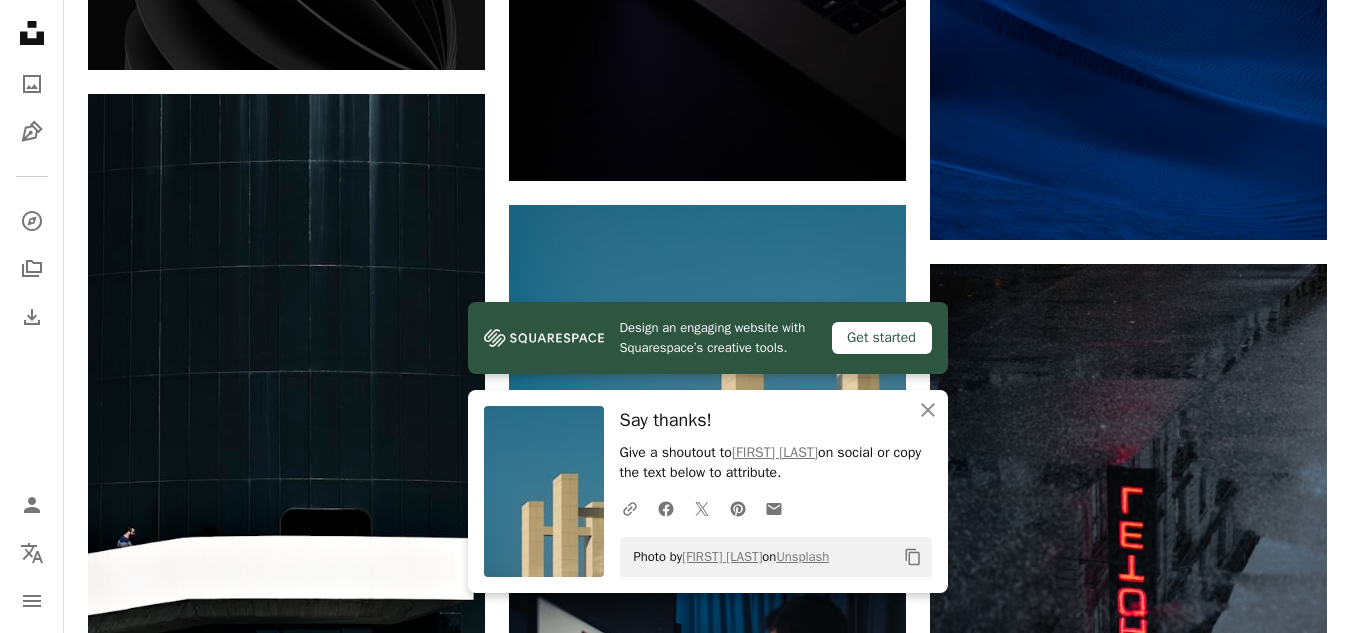 click on "Plus sign for Unsplash+ A heart A plus sign [FIRST] [LAST] For Unsplash+ A lock Download A heart A plus sign [FIRST] [LAST] Arrow pointing down A heart A plus sign [FIRST] [LAST] Available for hire A checkmark inside of a circle Arrow pointing down A heart A plus sign [FIRST] [LAST] Arrow pointing down A heart A plus sign [FIRST] [LAST] Arrow pointing down Plus sign for Unsplash+ A heart A plus sign [FIRST] [LAST] For Unsplash+ A lock Download Plus sign for Unsplash+ A heart A plus sign [FIRST] [LAST] For Unsplash+ A lock Download A heart A plus sign [FIRST] [LAST] Available for hire A checkmark inside of a circle Arrow pointing down Plus sign for Unsplash+ A heart A plus sign [FIRST] [LAST] For Unsplash+ A lock Download –– ––– ––– –– ––– – –– ––– –– –– –––– –– A new kind of advertising for the internet. Learn More A heart For" at bounding box center [707, -1812] 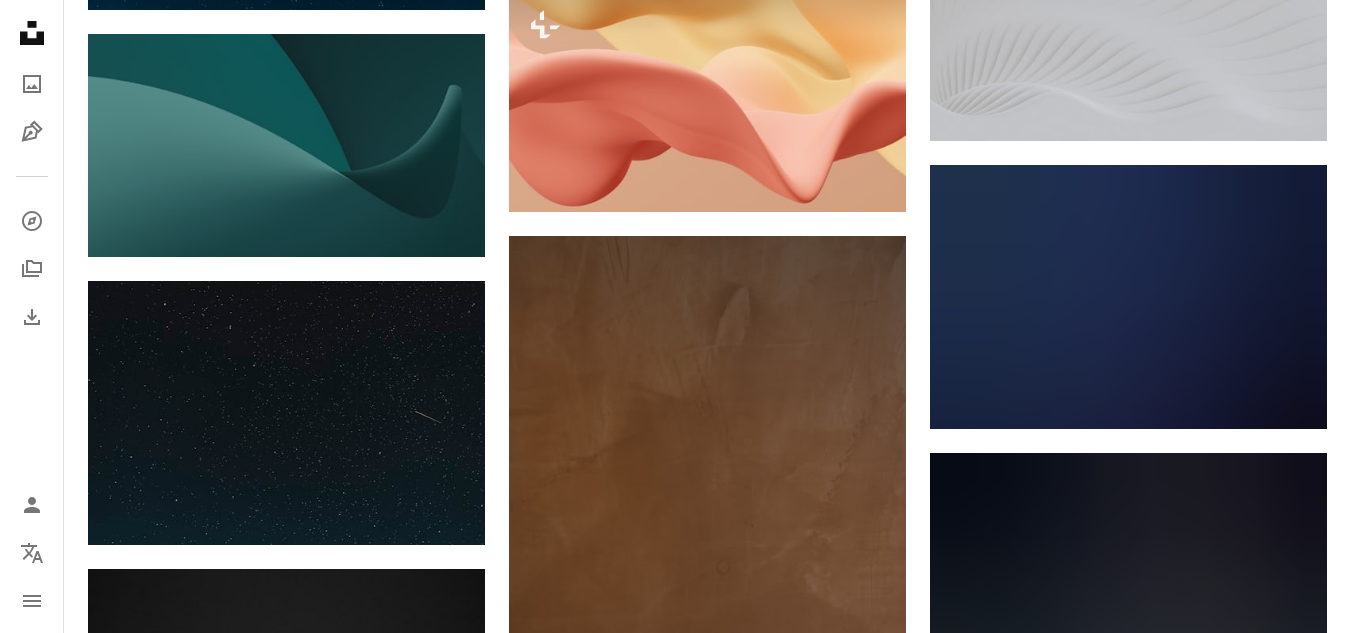 scroll, scrollTop: 14263, scrollLeft: 0, axis: vertical 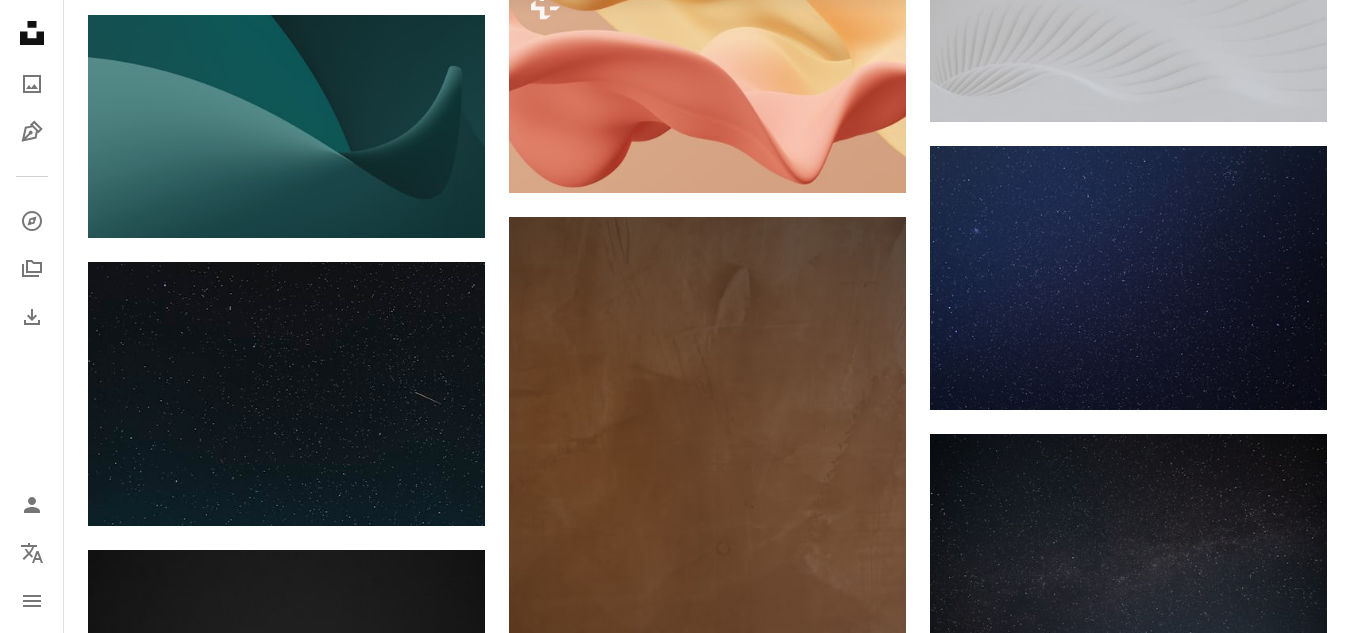 click on "Arrow pointing down" 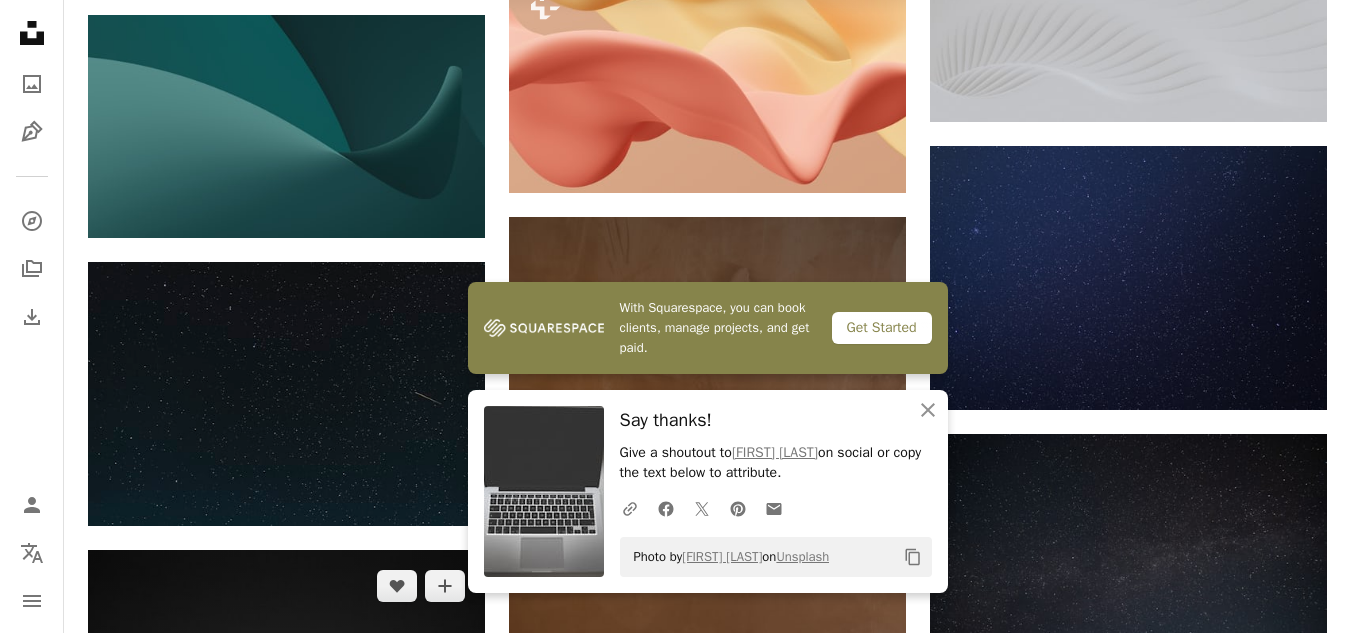 click on "Arrow pointing down" 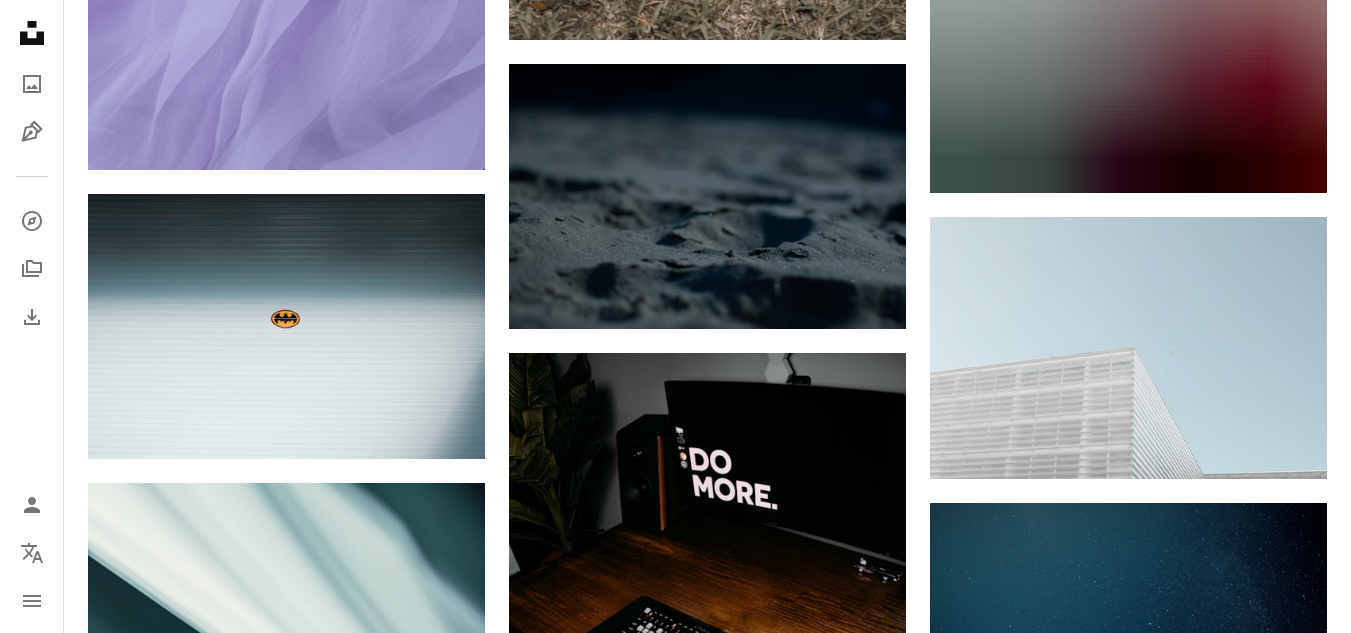 scroll, scrollTop: 20418, scrollLeft: 0, axis: vertical 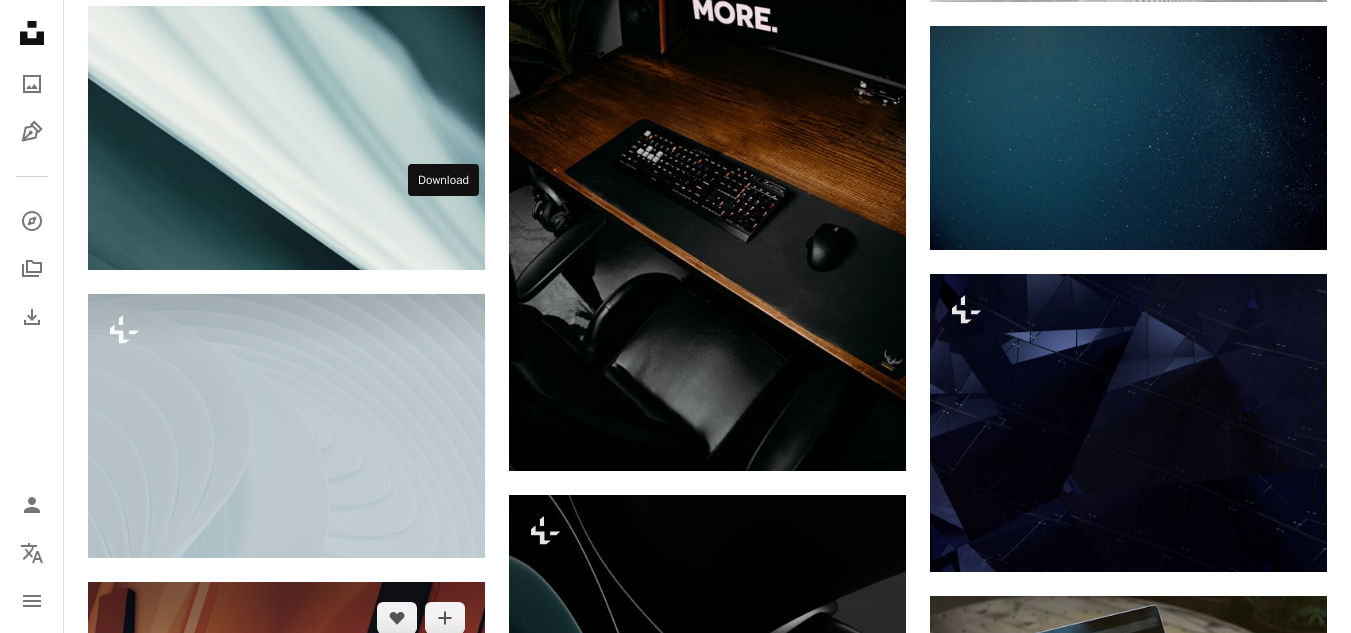click 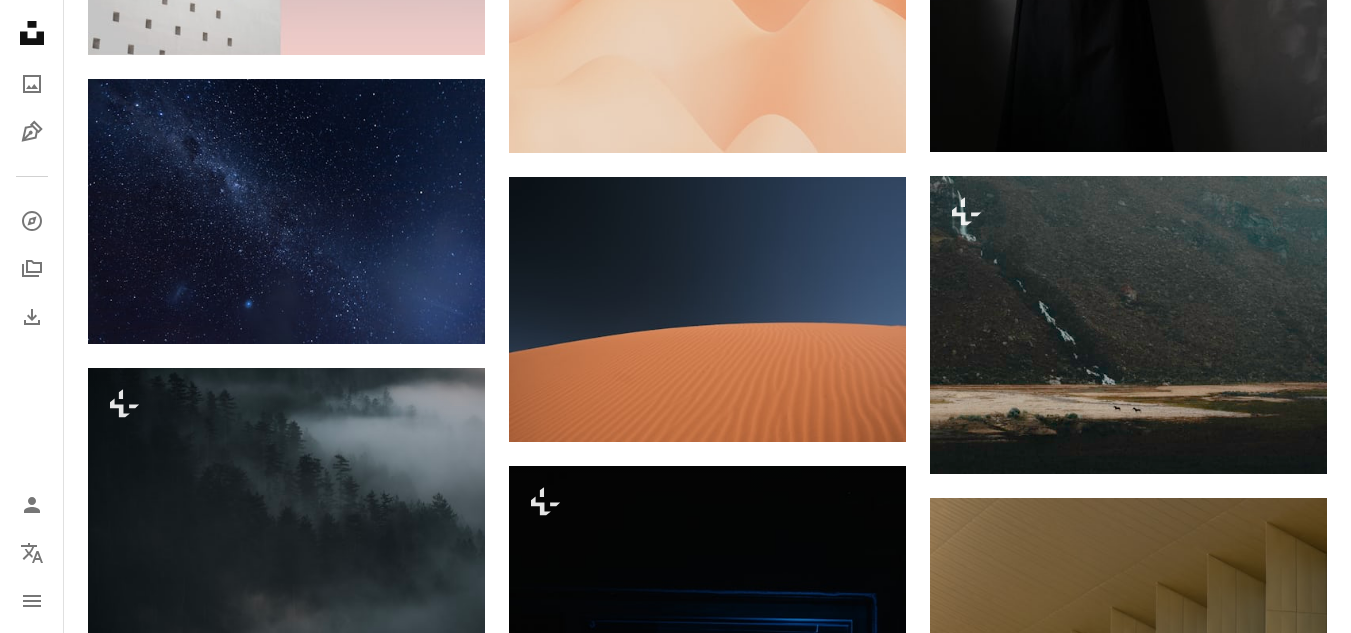 scroll, scrollTop: 27407, scrollLeft: 0, axis: vertical 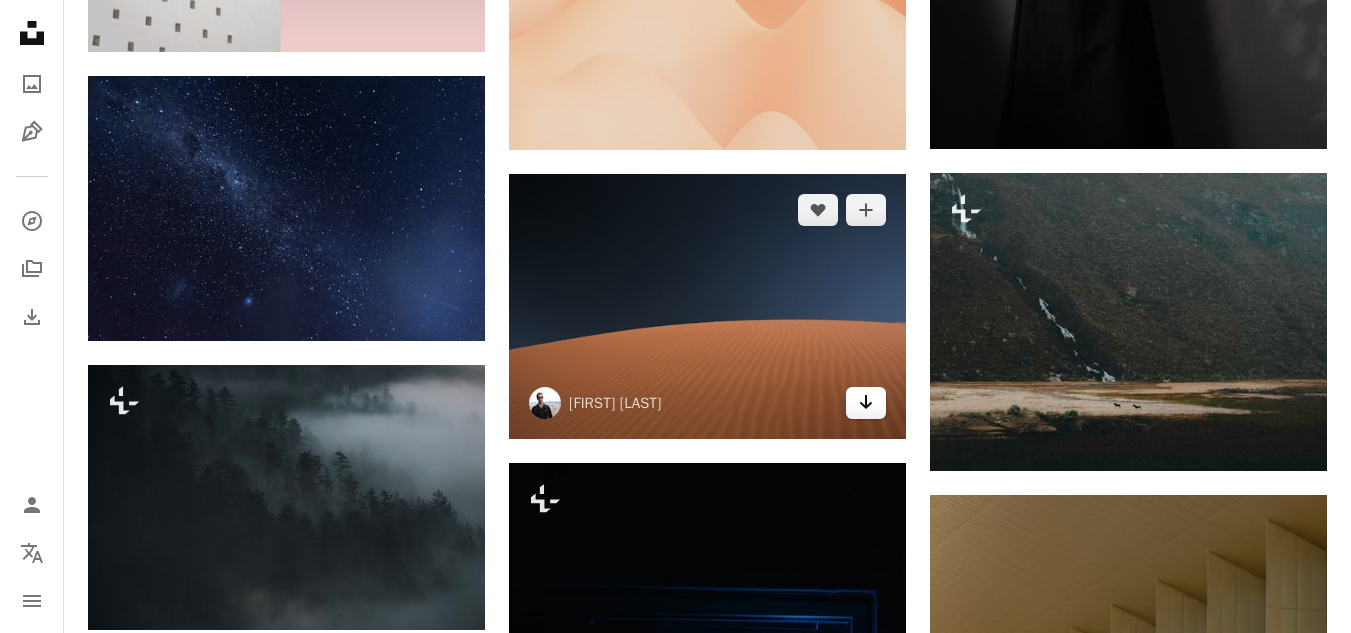 click on "Arrow pointing down" 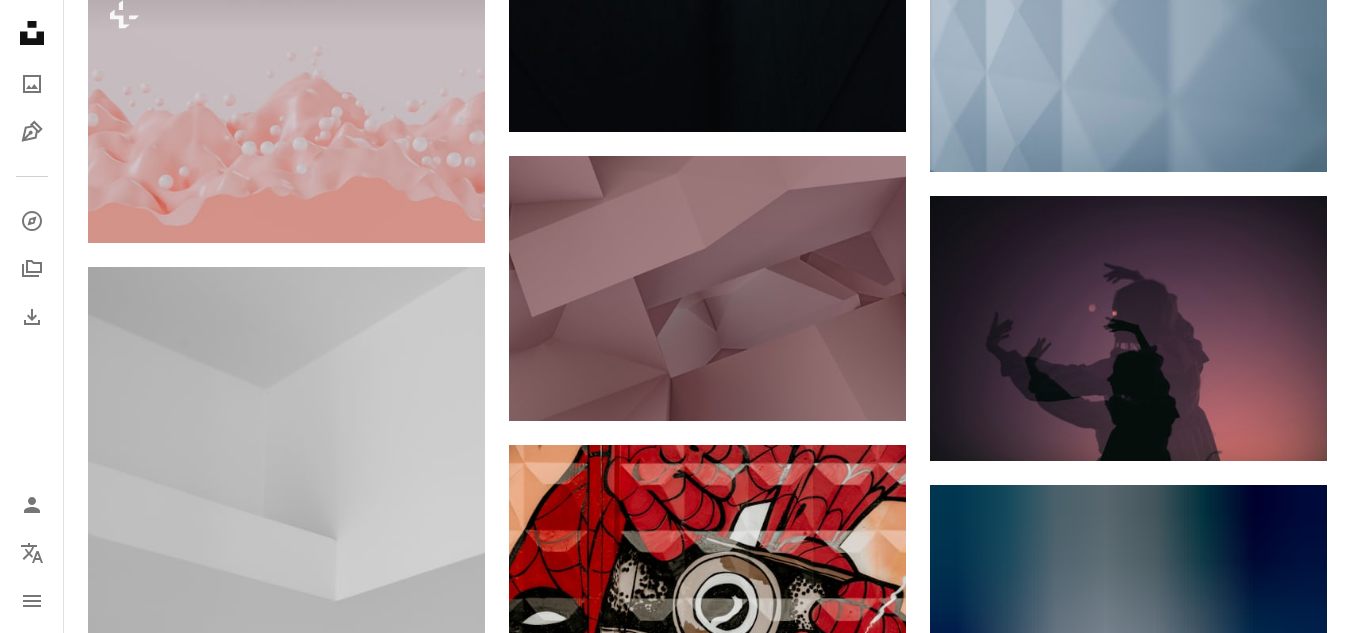 scroll, scrollTop: 29218, scrollLeft: 0, axis: vertical 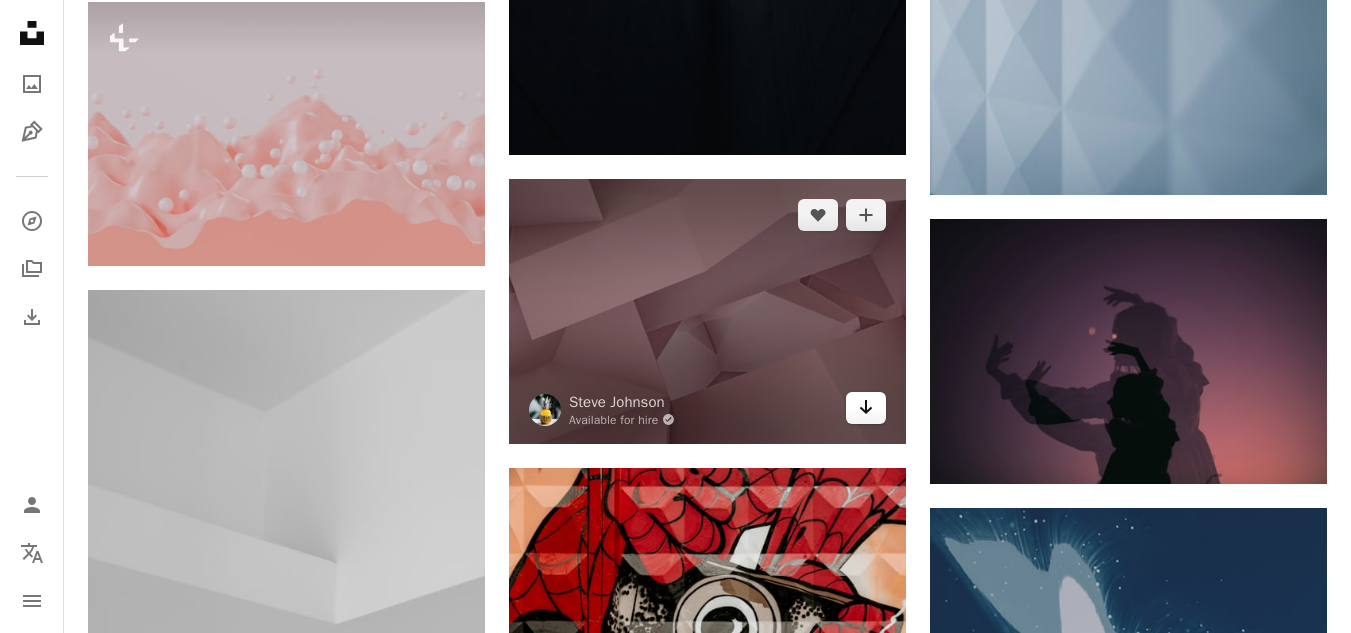 click on "Arrow pointing down" 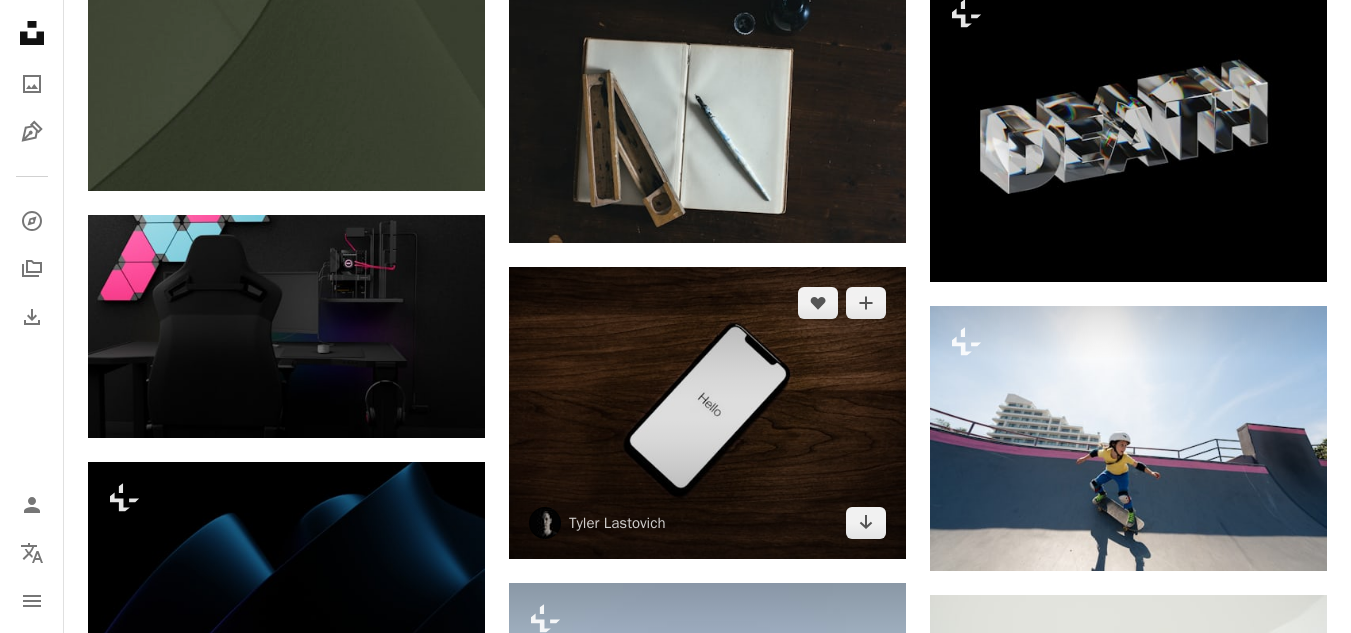 scroll, scrollTop: 35118, scrollLeft: 0, axis: vertical 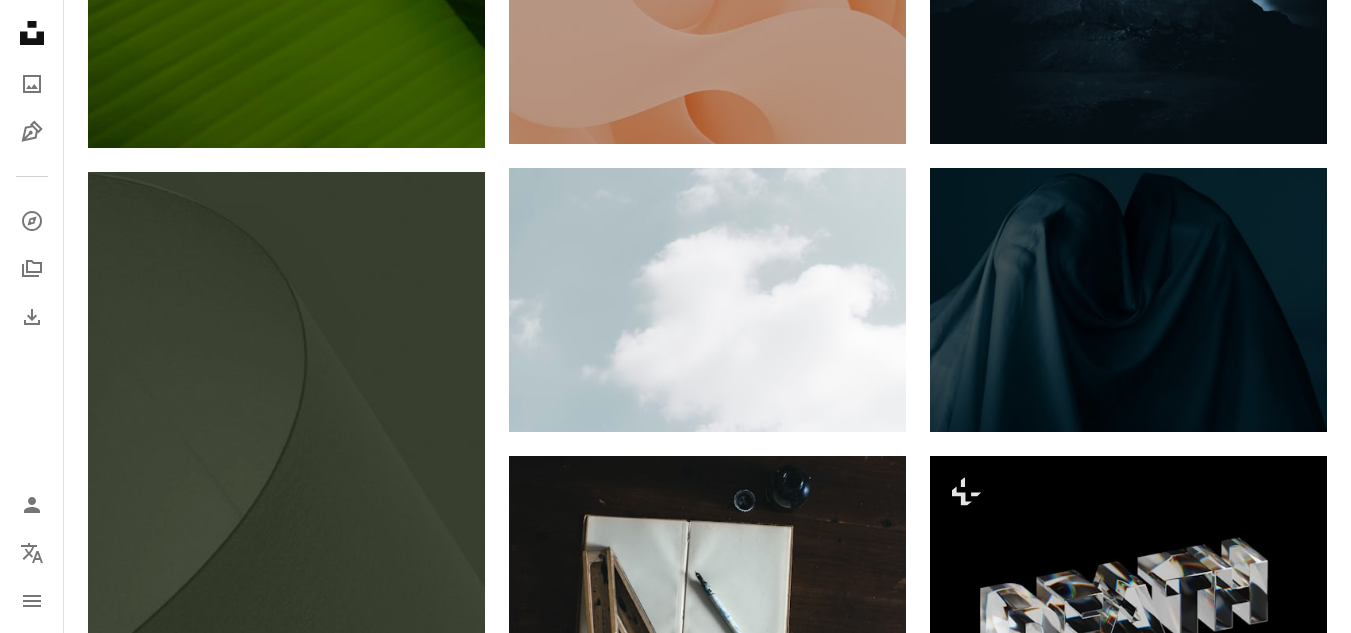 click on "Arrow pointing down" at bounding box center [445, 880] 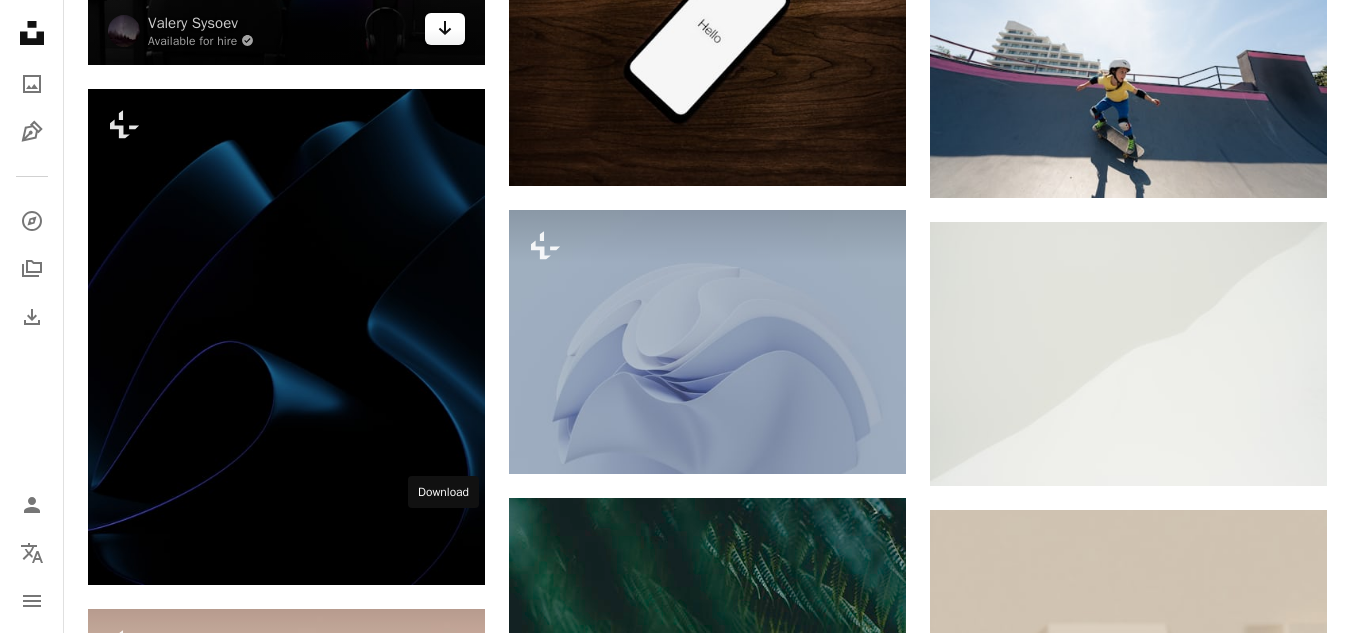 scroll, scrollTop: 36174, scrollLeft: 0, axis: vertical 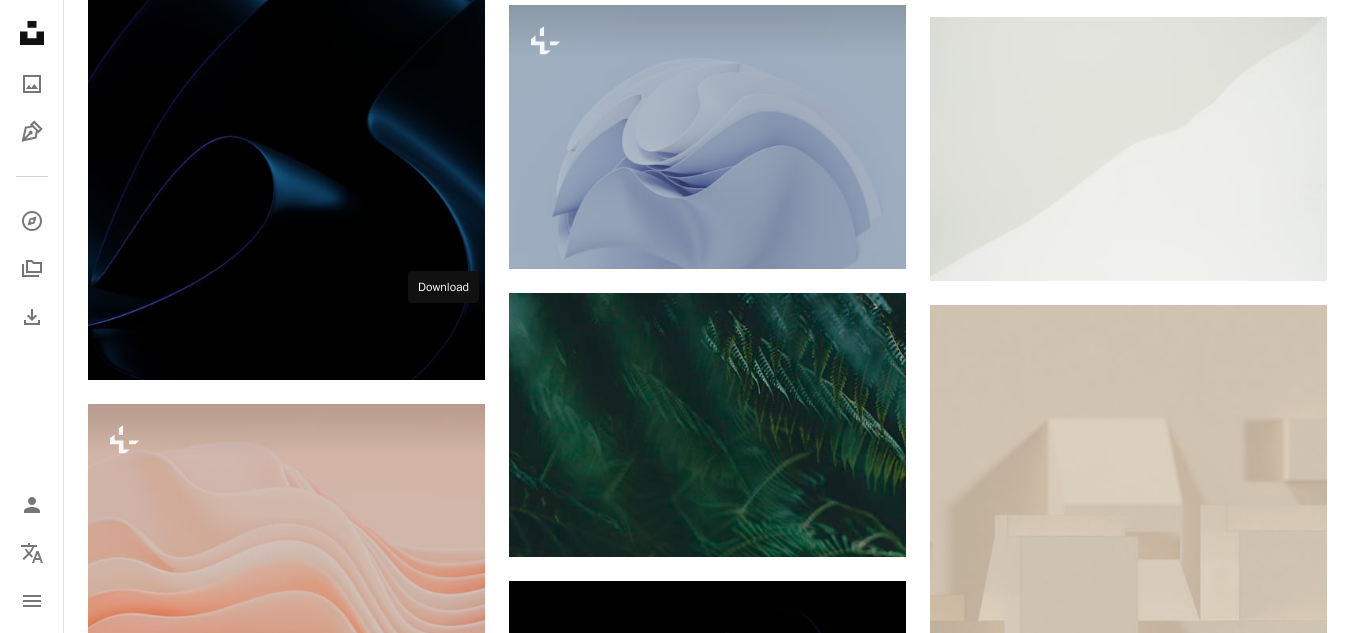 click on "Arrow pointing down" at bounding box center (445, 880) 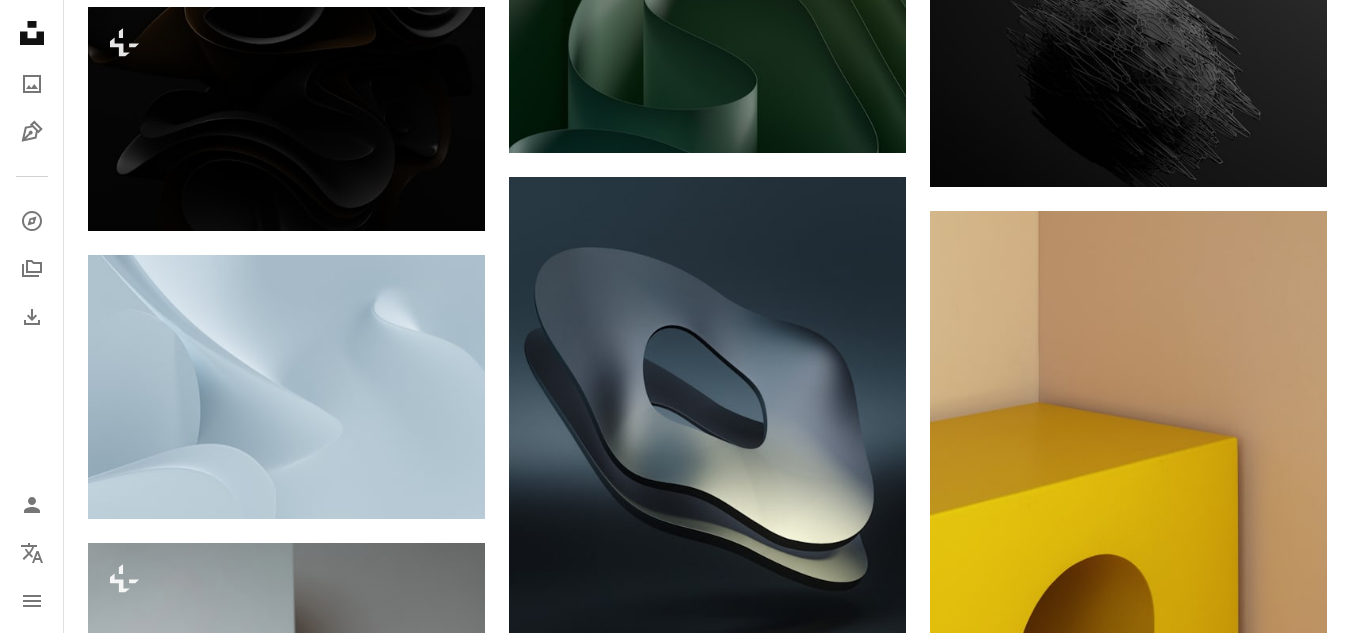 scroll, scrollTop: 22727, scrollLeft: 0, axis: vertical 